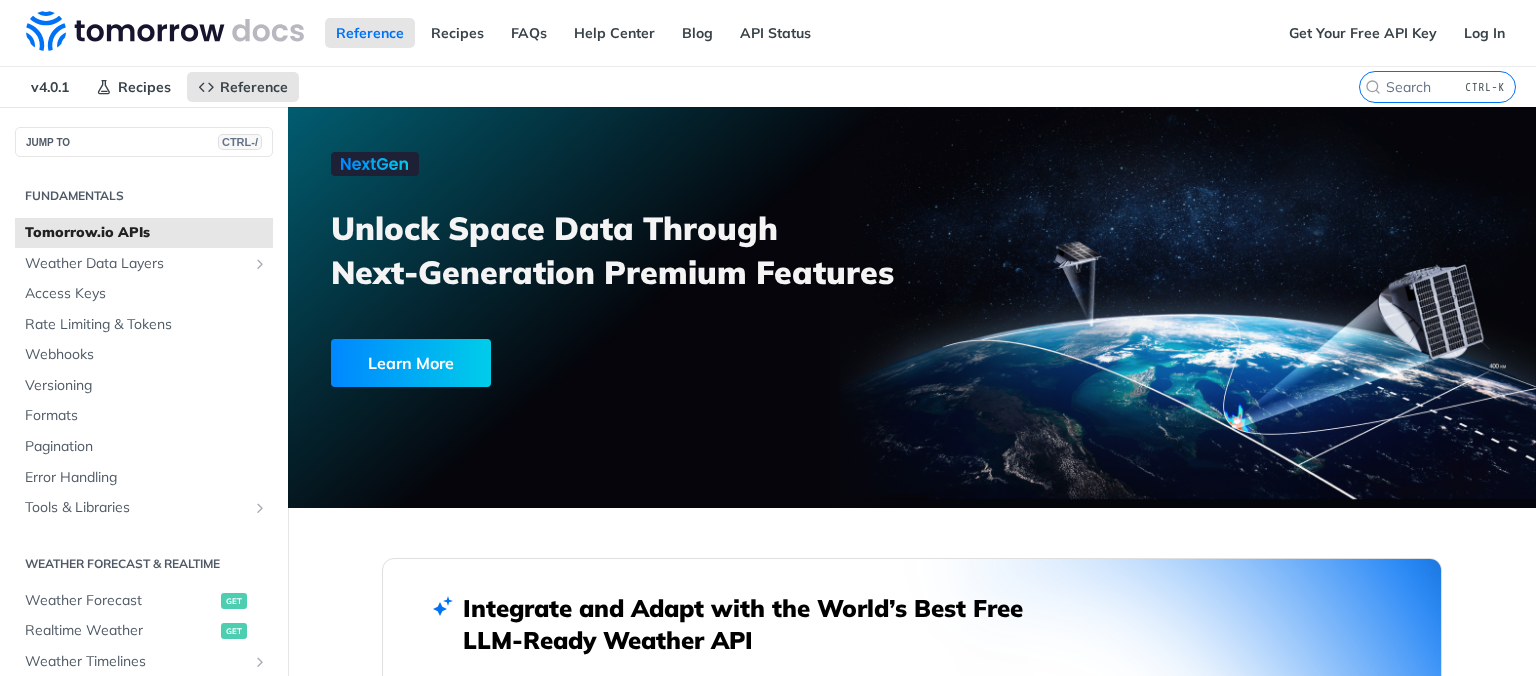 scroll, scrollTop: 0, scrollLeft: 0, axis: both 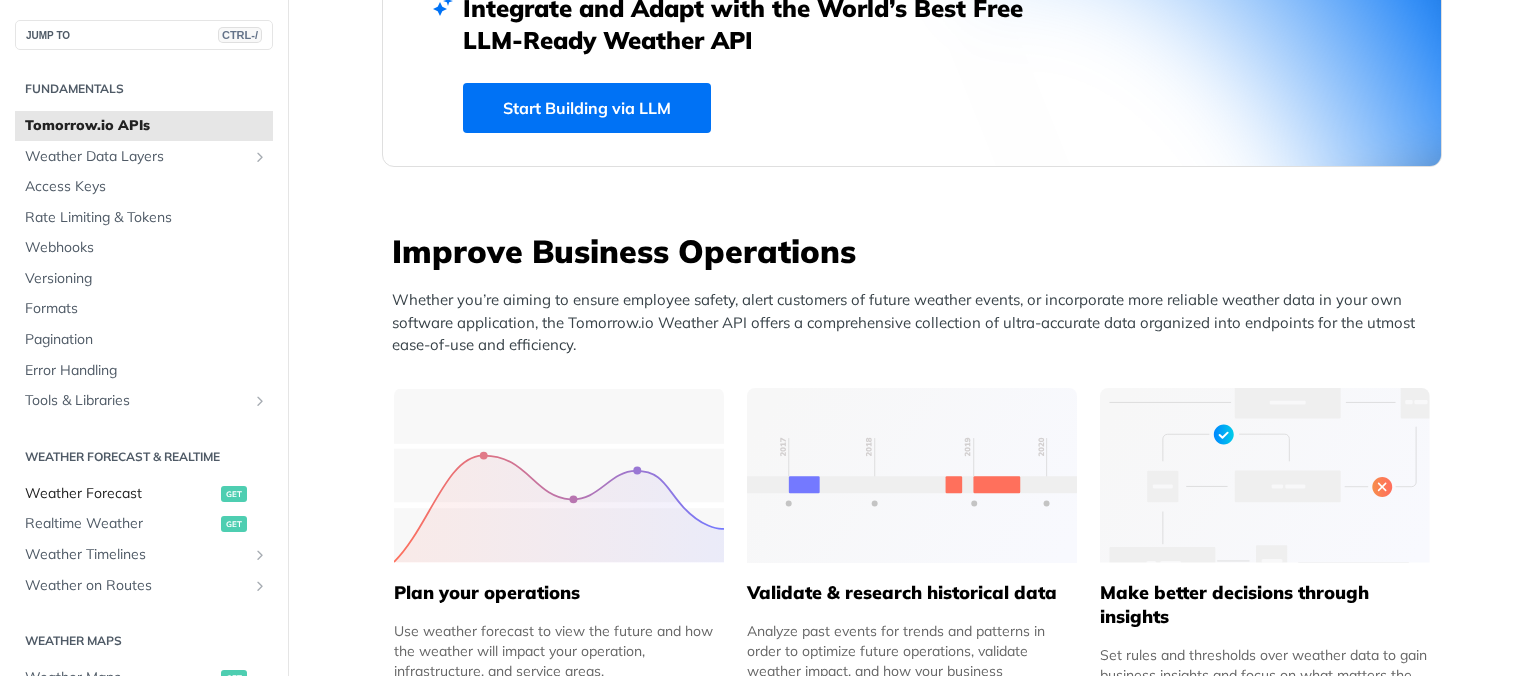 click on "Weather Forecast" at bounding box center (120, 494) 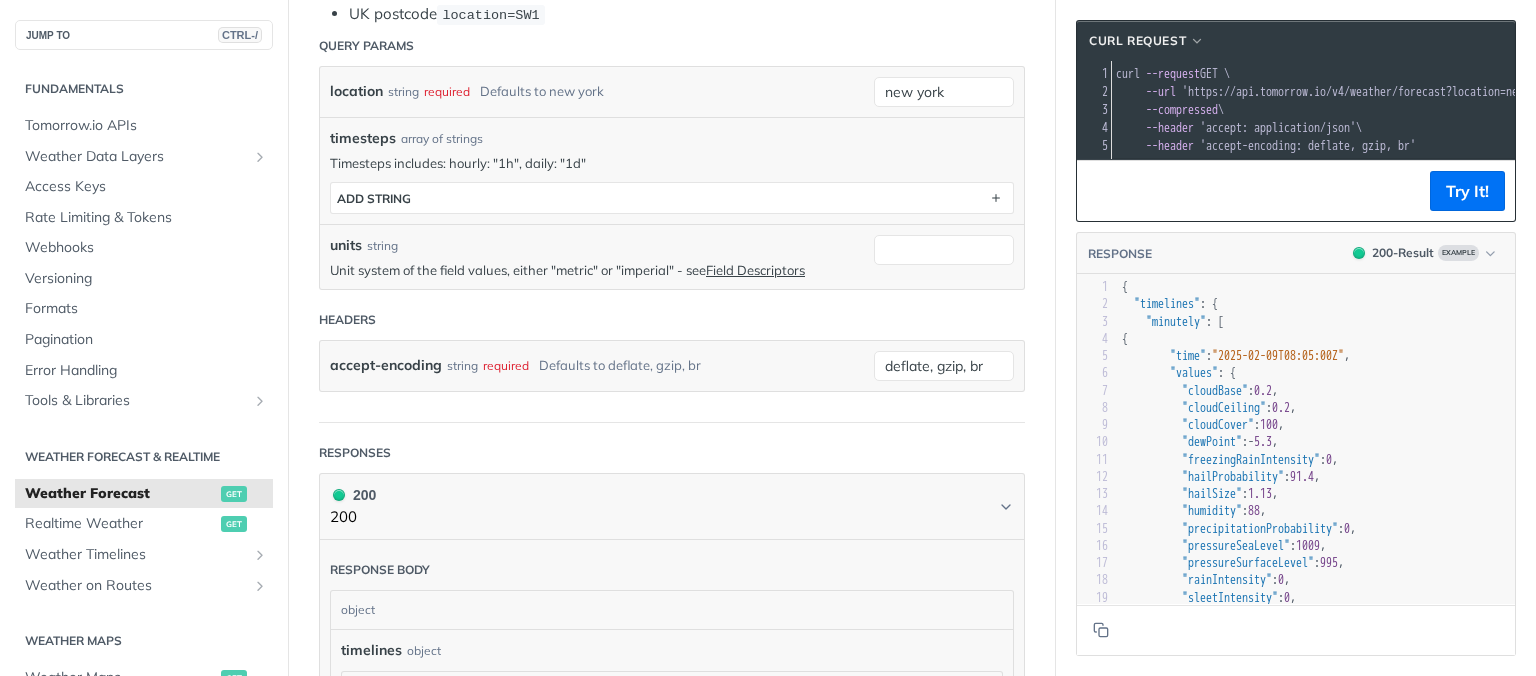 scroll, scrollTop: 600, scrollLeft: 0, axis: vertical 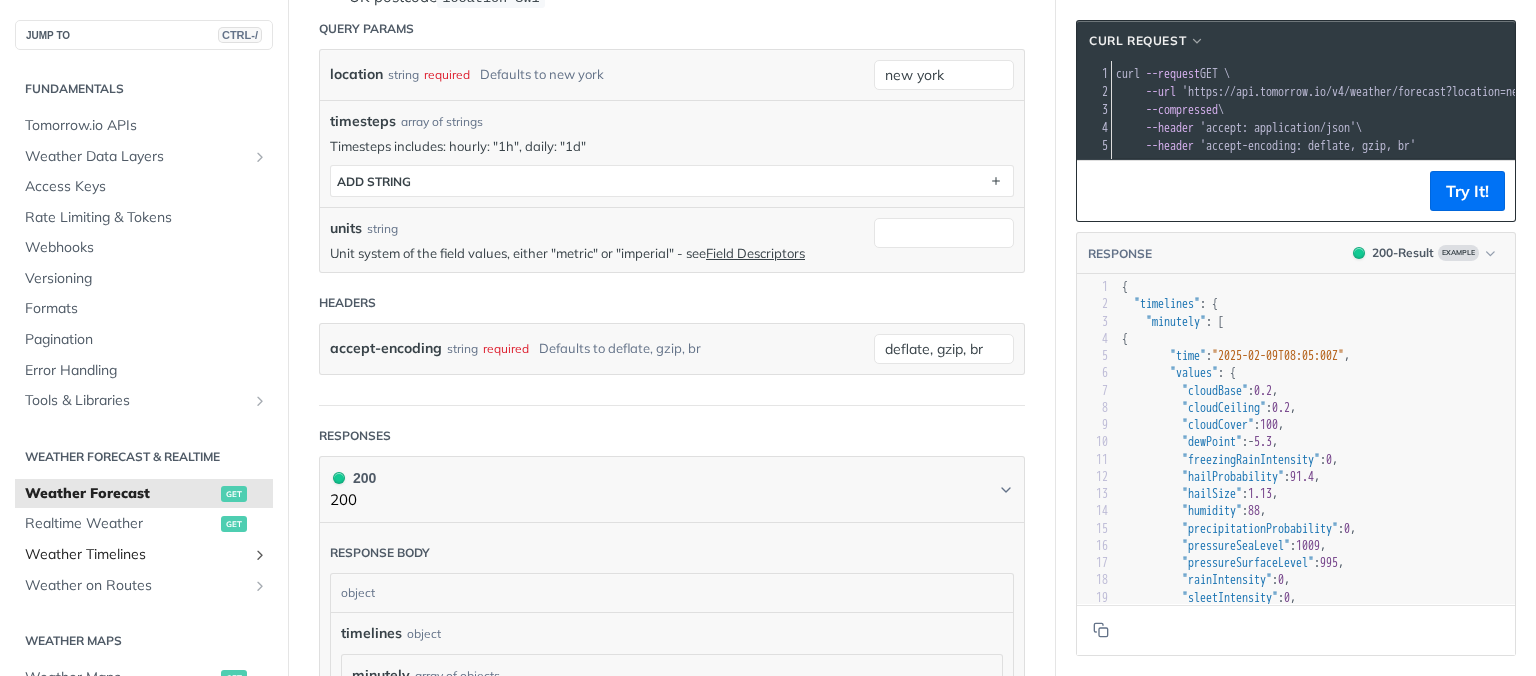 click on "Weather Timelines" at bounding box center (136, 555) 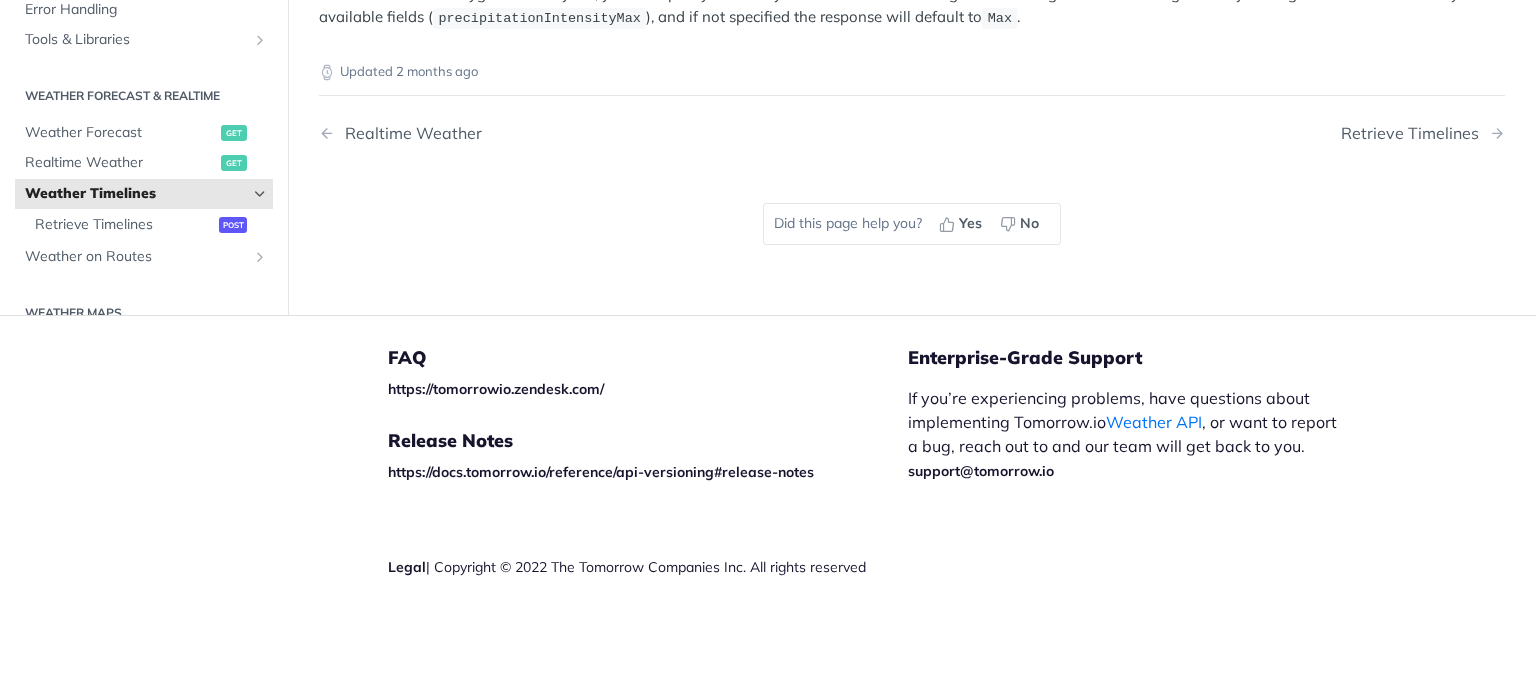 scroll, scrollTop: 570, scrollLeft: 0, axis: vertical 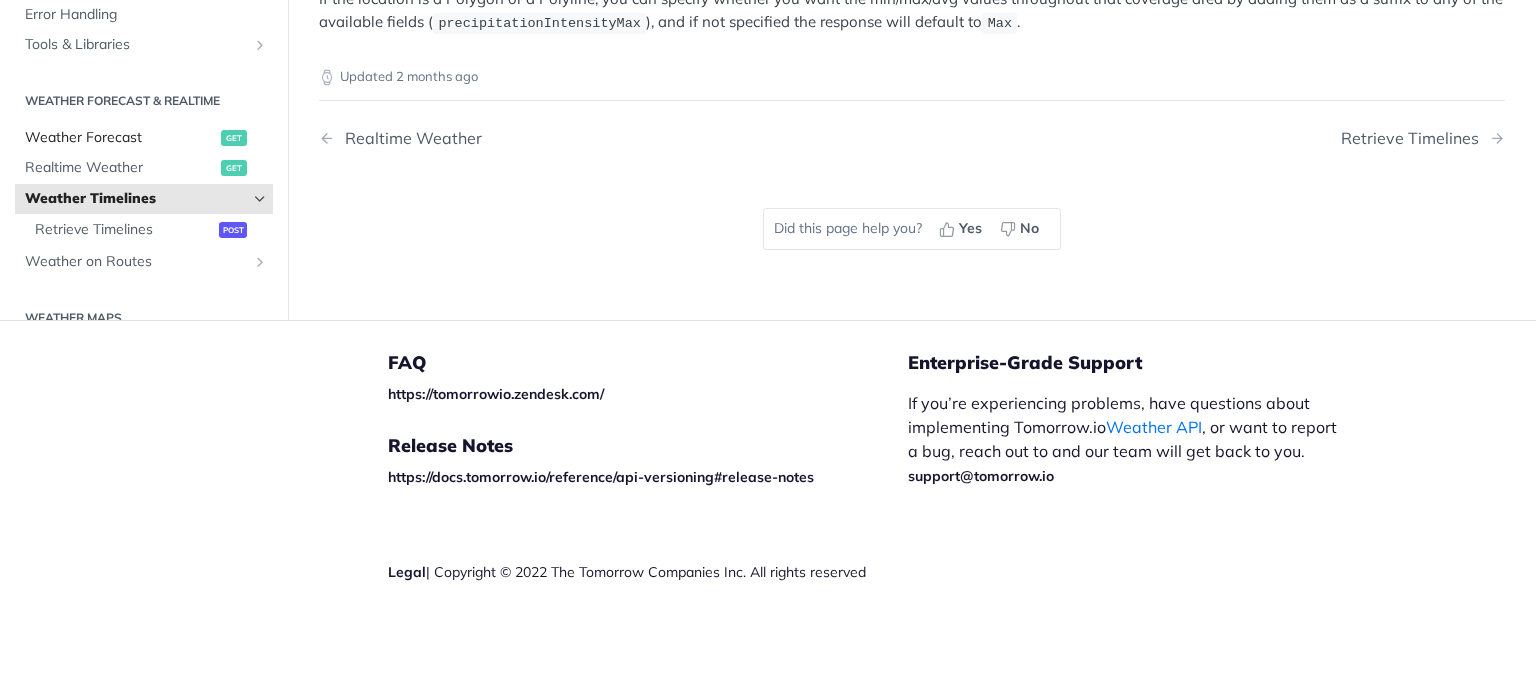 click on "Weather Forecast" at bounding box center [120, 138] 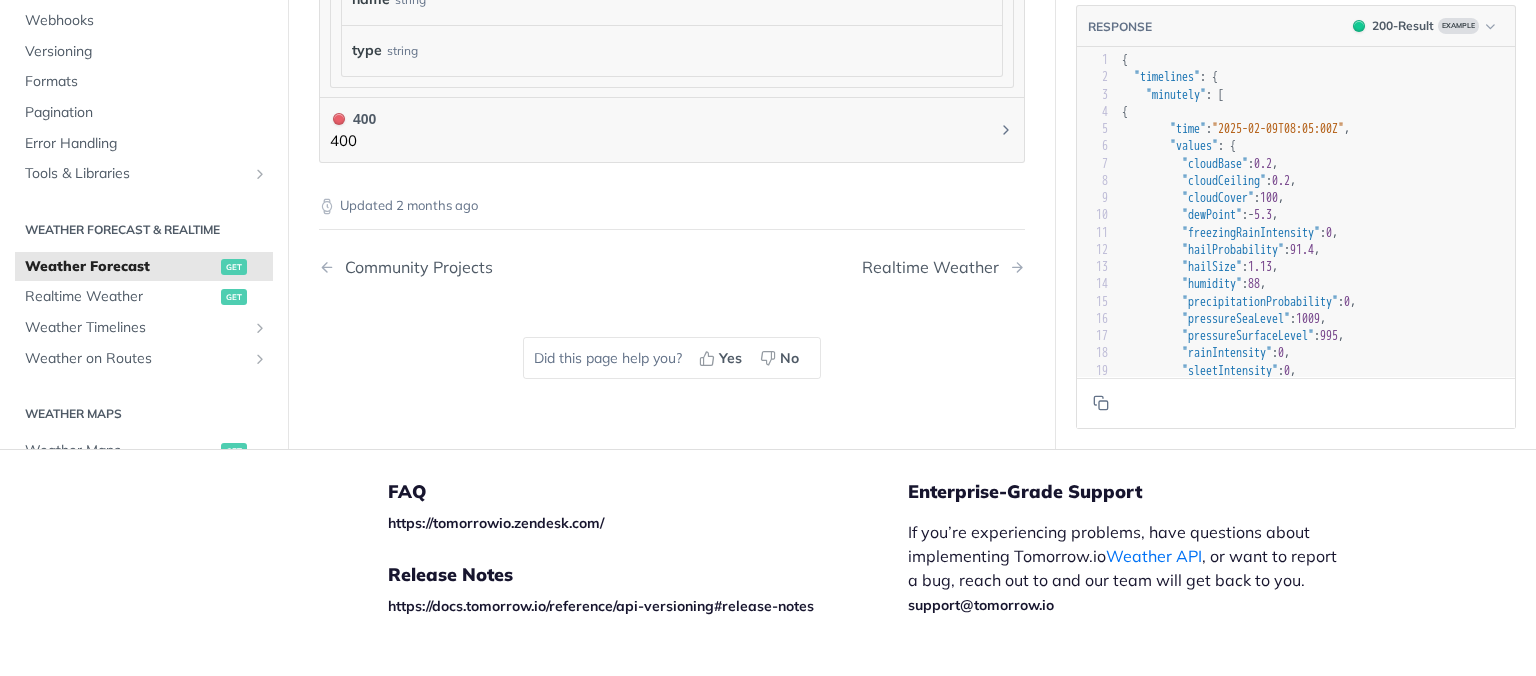 scroll, scrollTop: 2236, scrollLeft: 0, axis: vertical 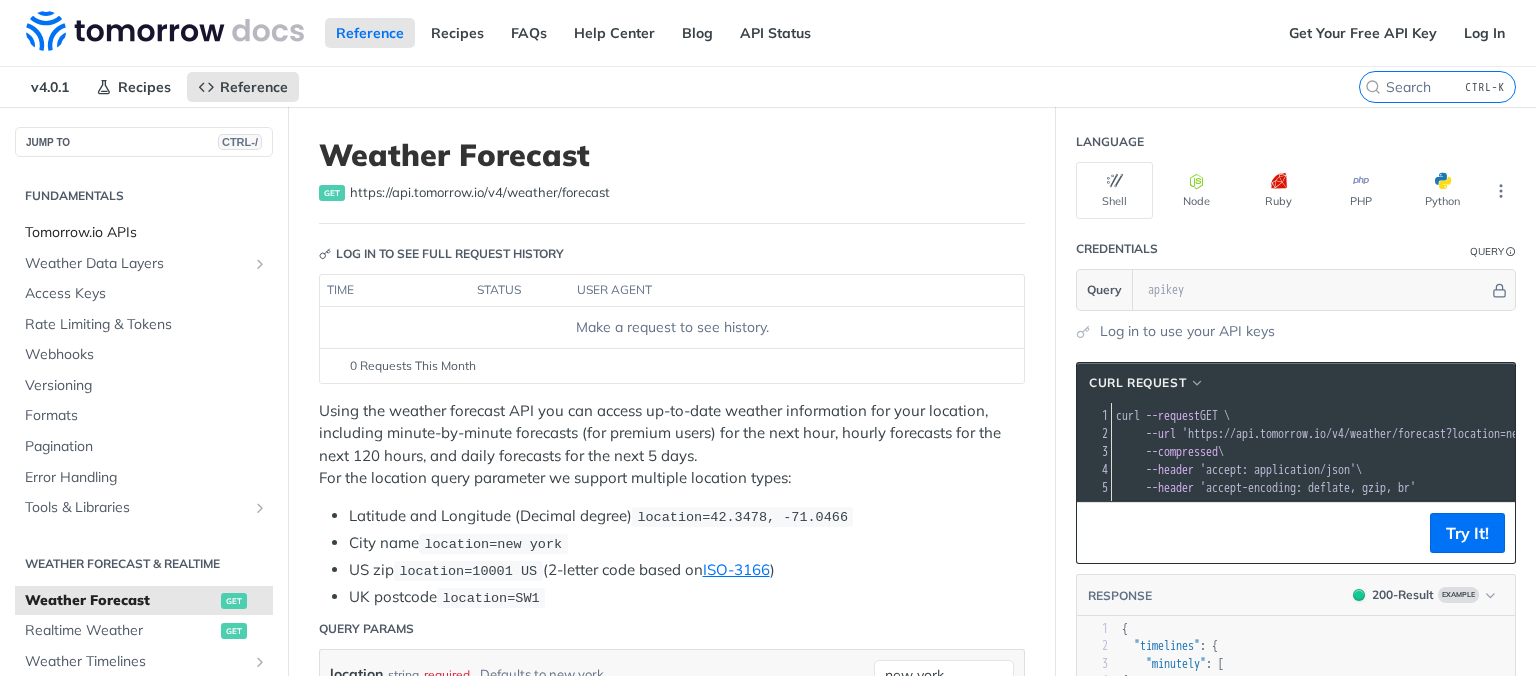 click on "Tomorrow.io APIs" at bounding box center [146, 233] 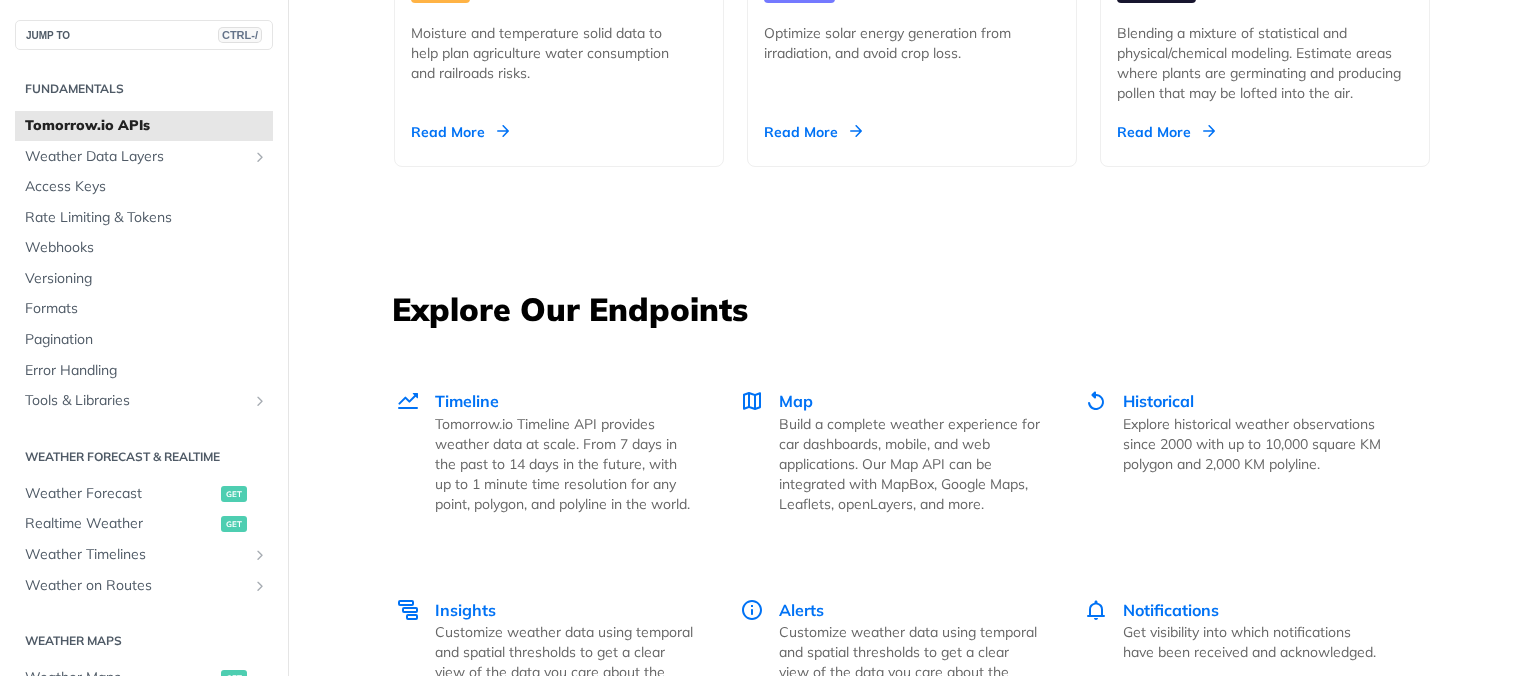 scroll, scrollTop: 2640, scrollLeft: 0, axis: vertical 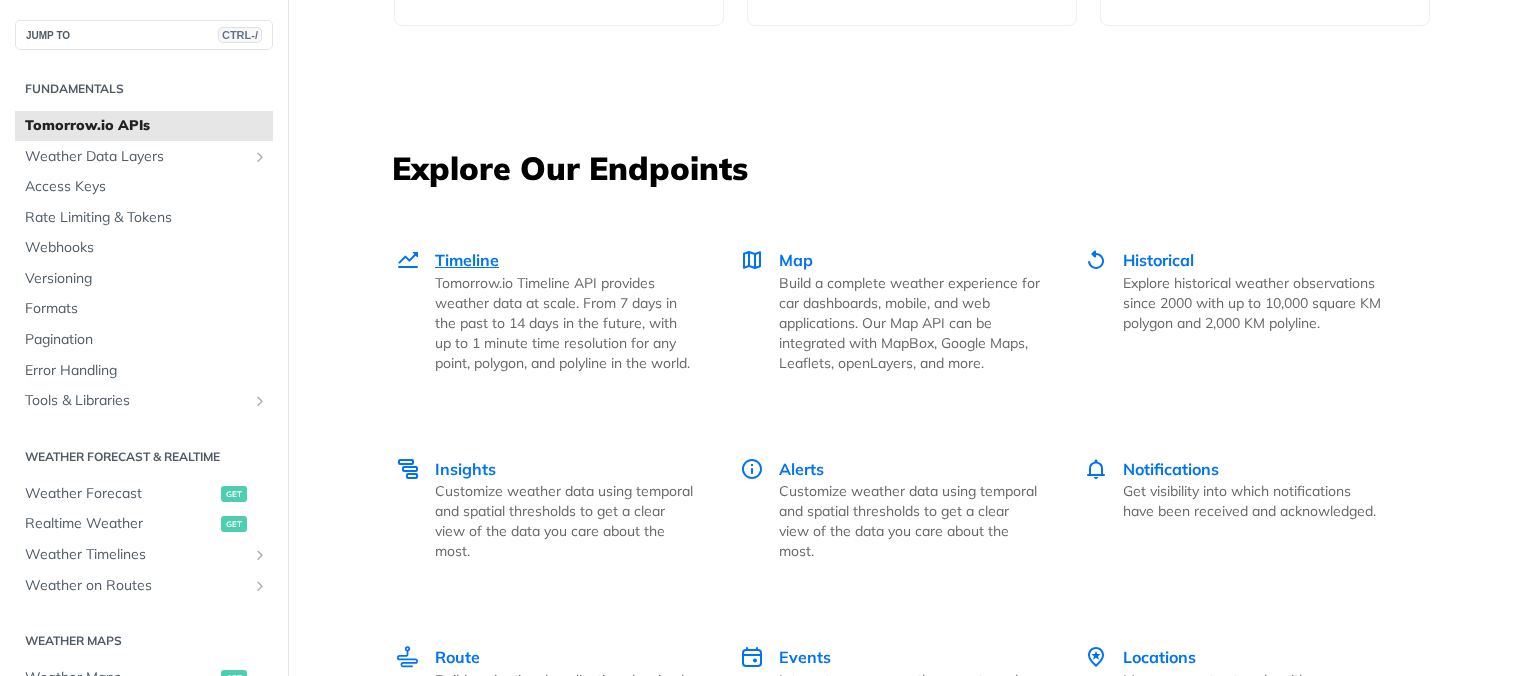 click on "Timeline" at bounding box center [467, 260] 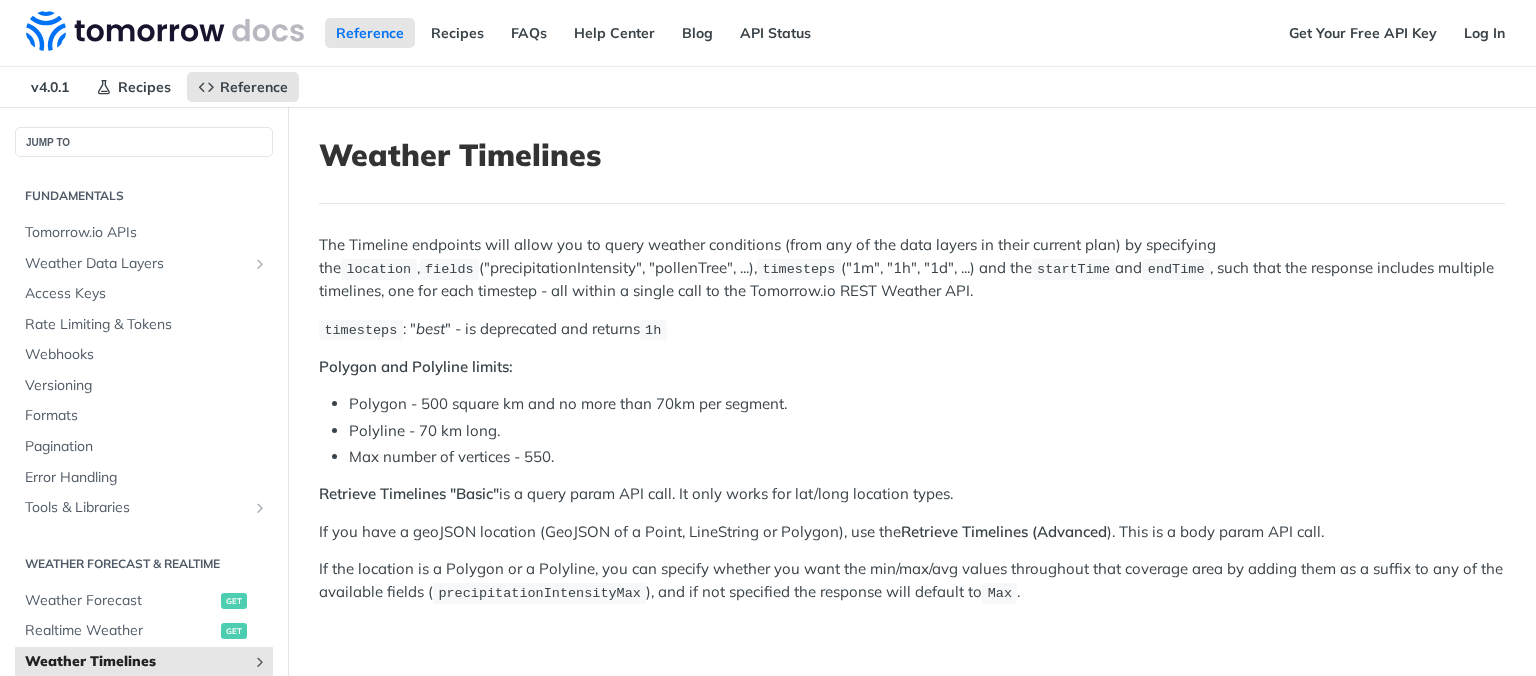 scroll, scrollTop: 0, scrollLeft: 0, axis: both 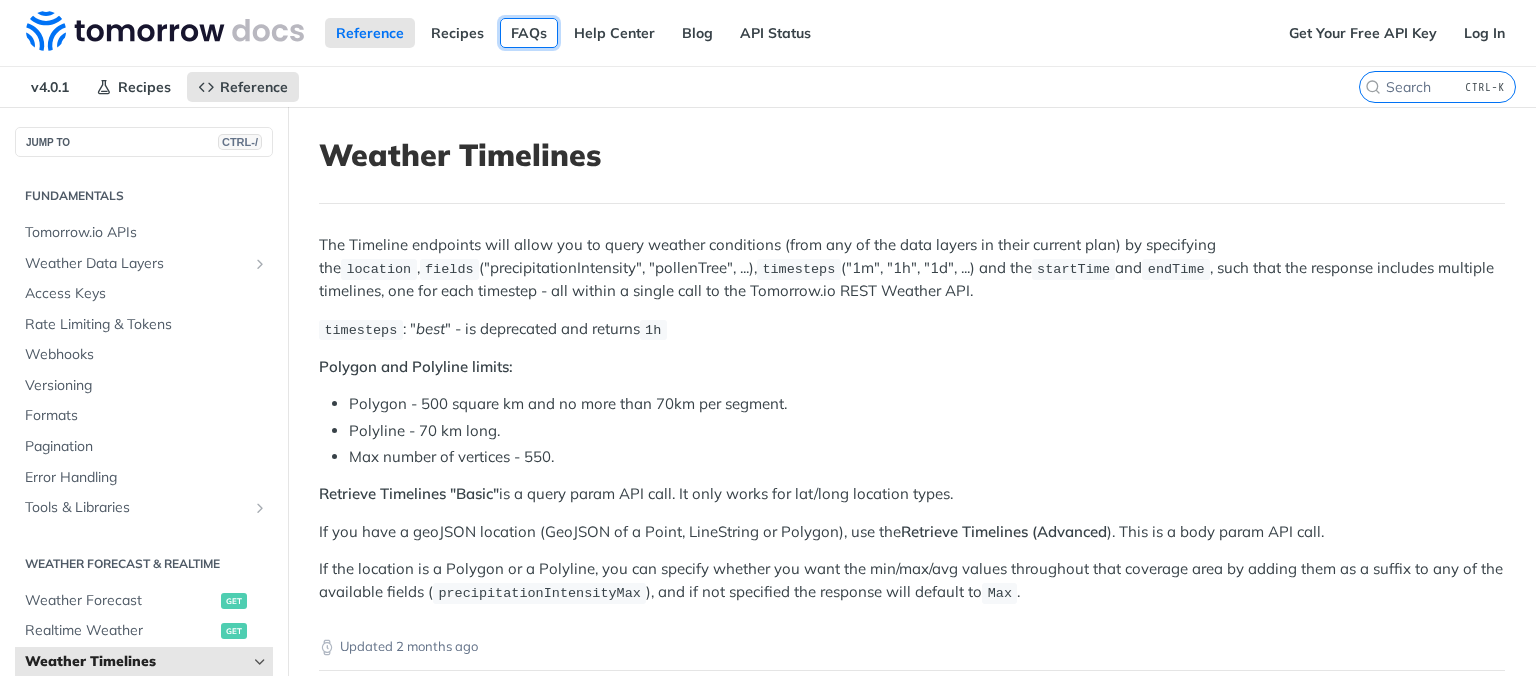 click on "FAQs" at bounding box center [529, 33] 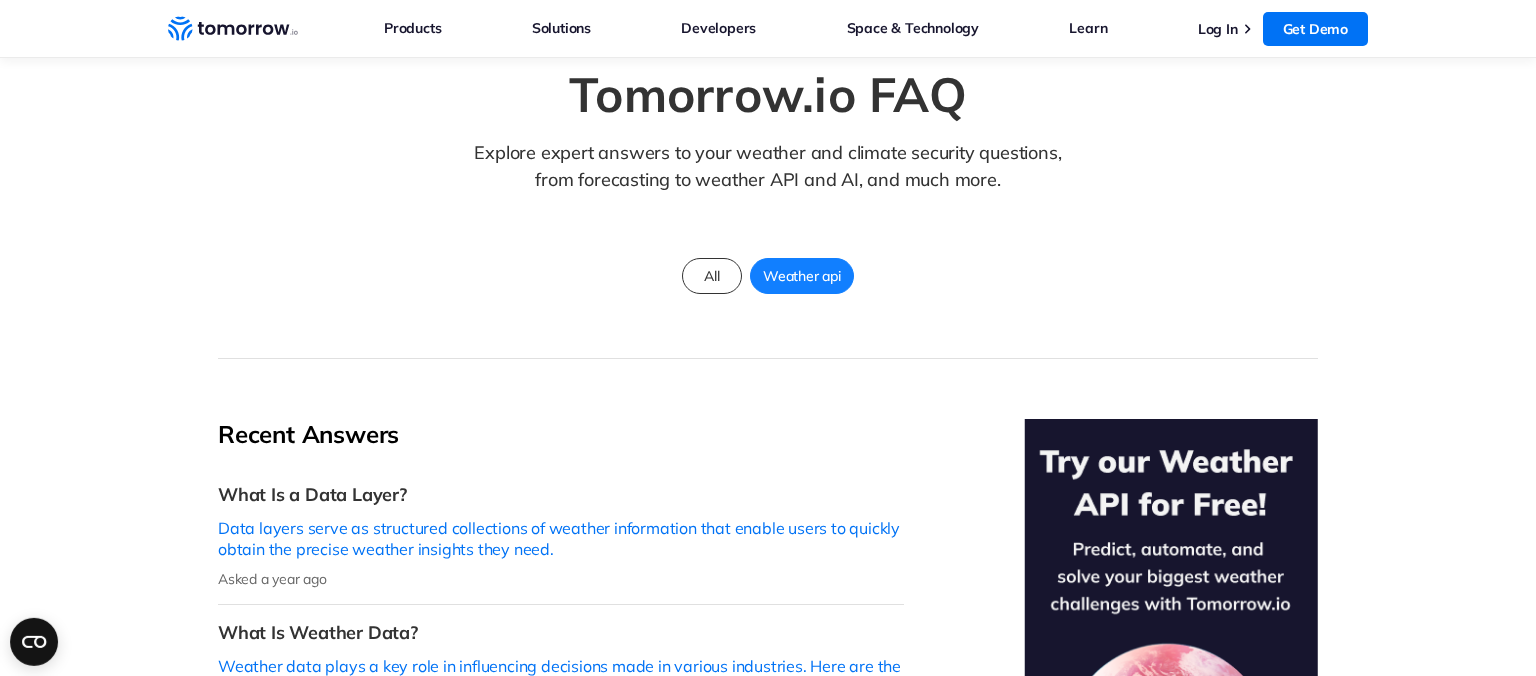 scroll, scrollTop: 0, scrollLeft: 0, axis: both 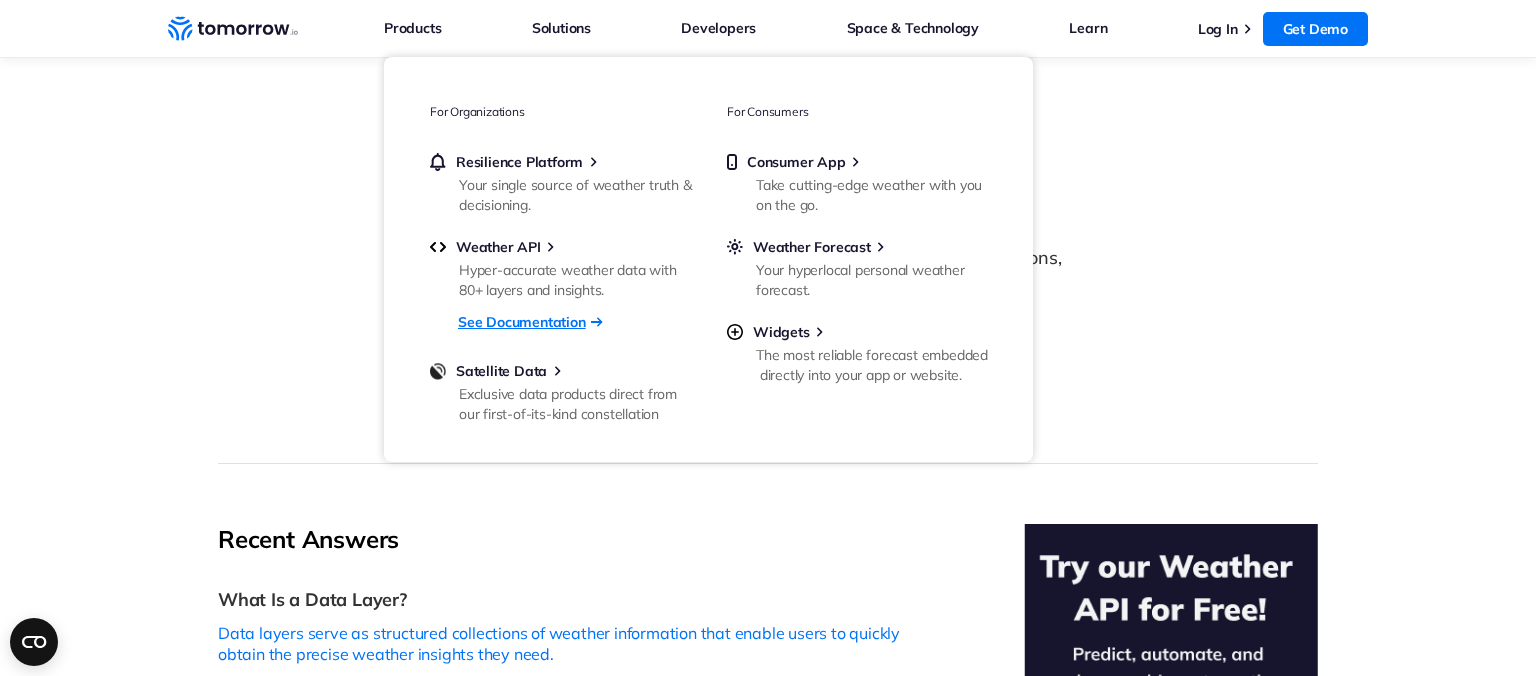 click on "See Documentation" at bounding box center (522, 322) 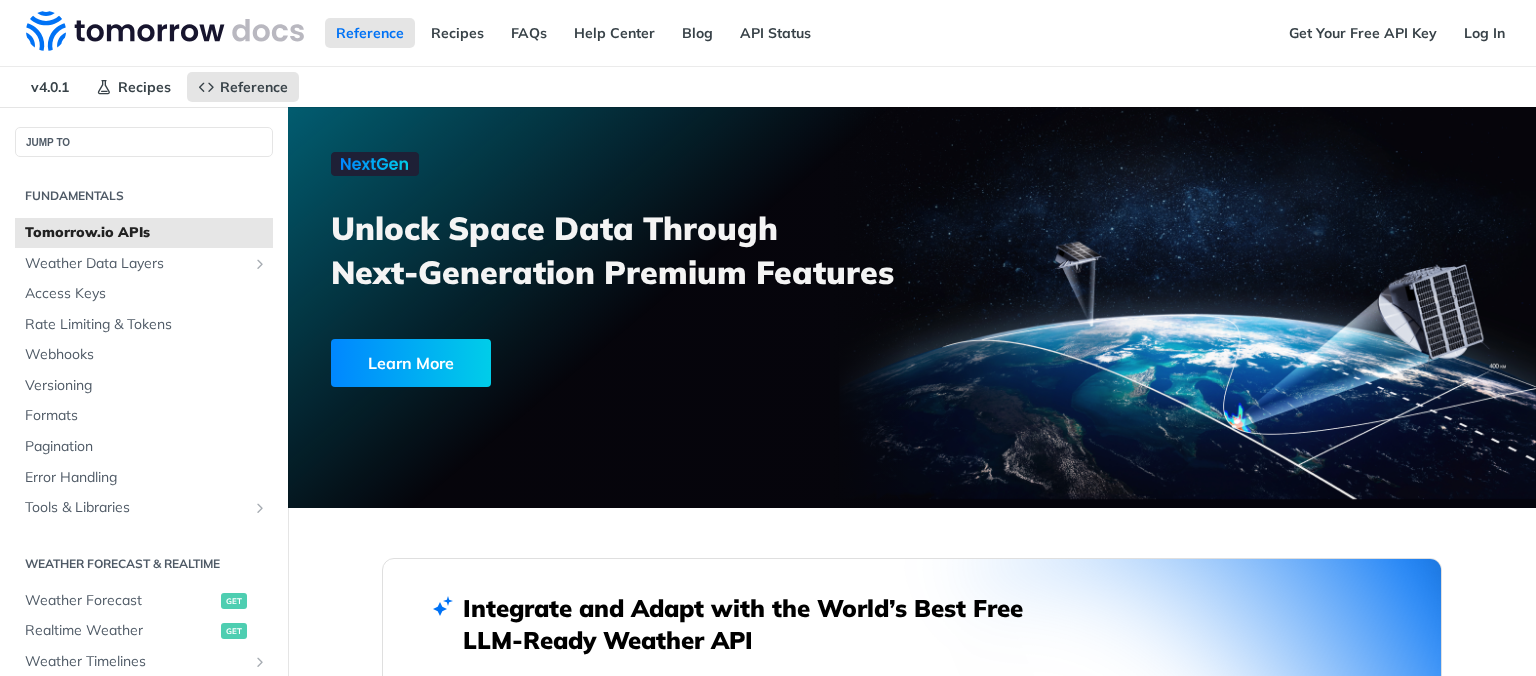 scroll, scrollTop: 0, scrollLeft: 0, axis: both 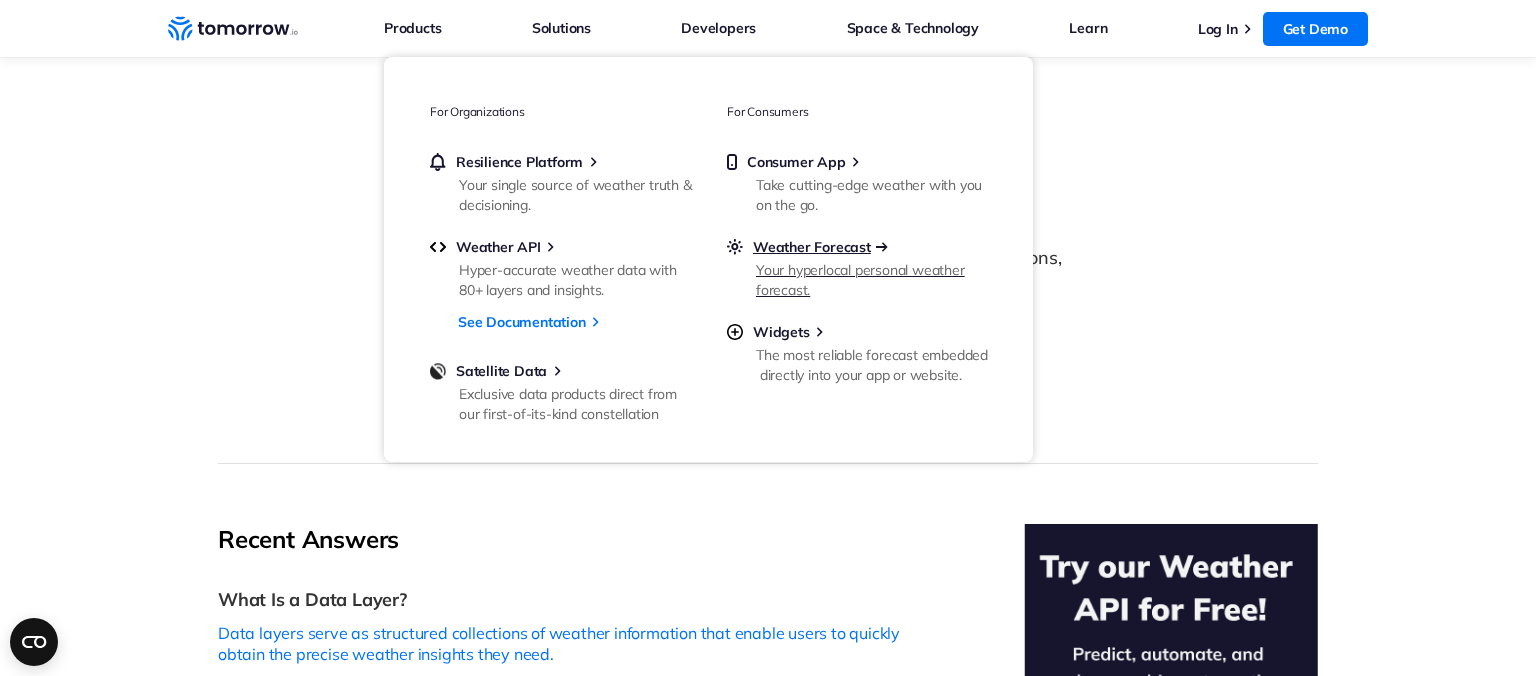 click on "Weather Forecast" at bounding box center (812, 247) 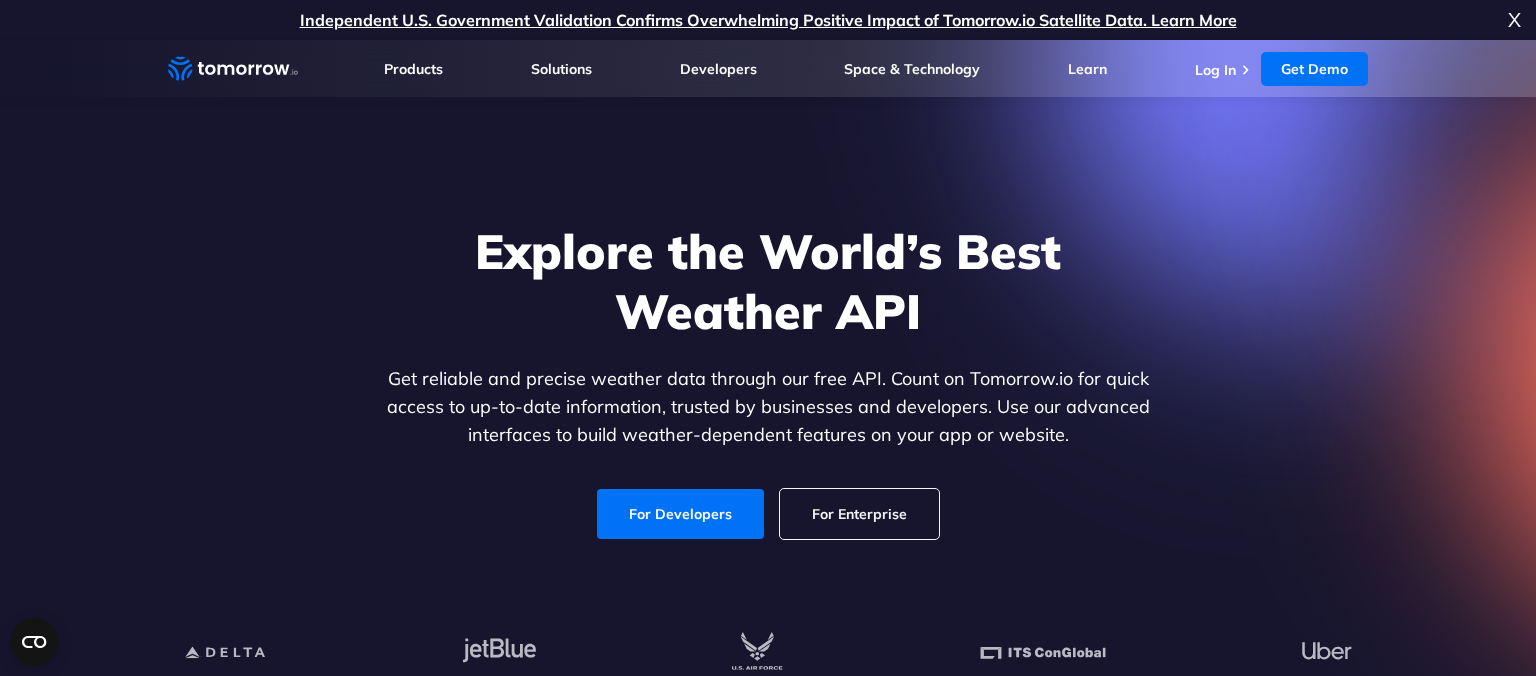 scroll, scrollTop: 317, scrollLeft: 0, axis: vertical 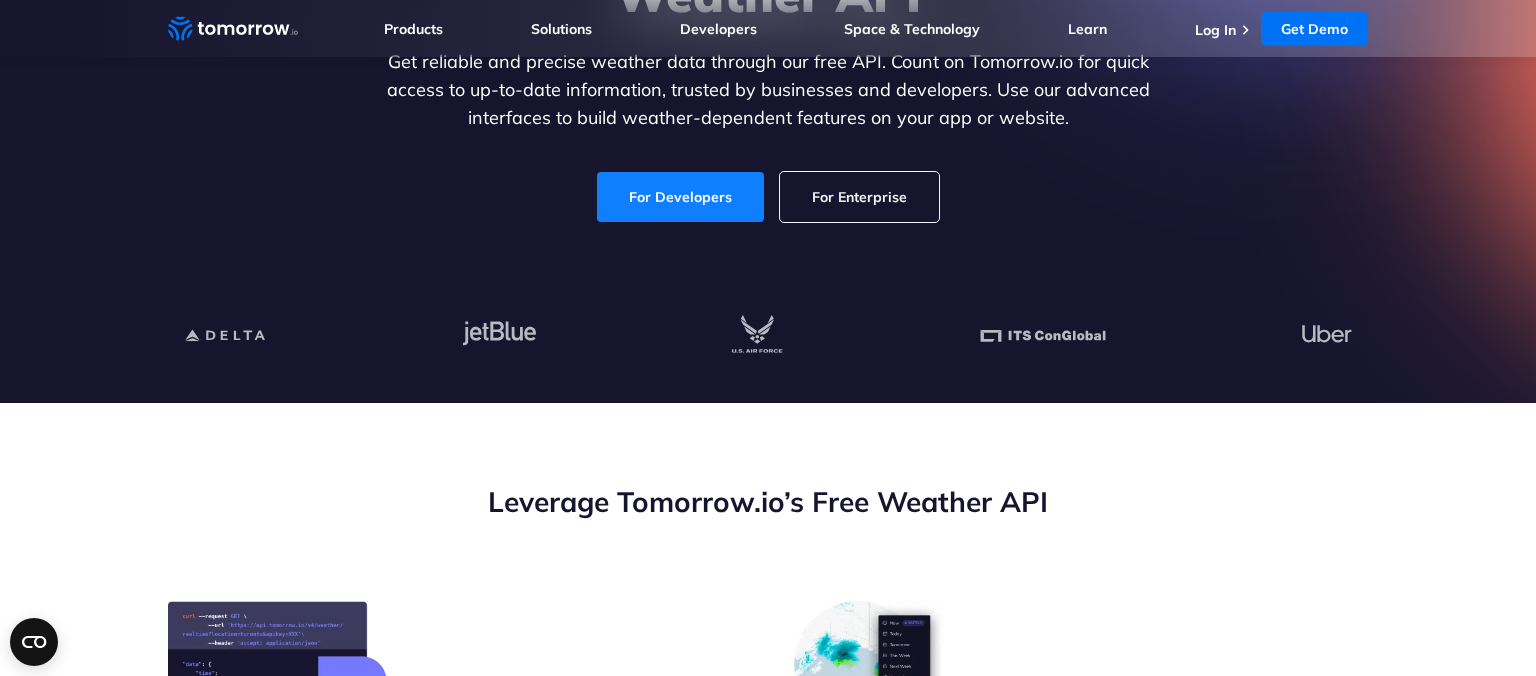 click on "For Developers" at bounding box center (680, 197) 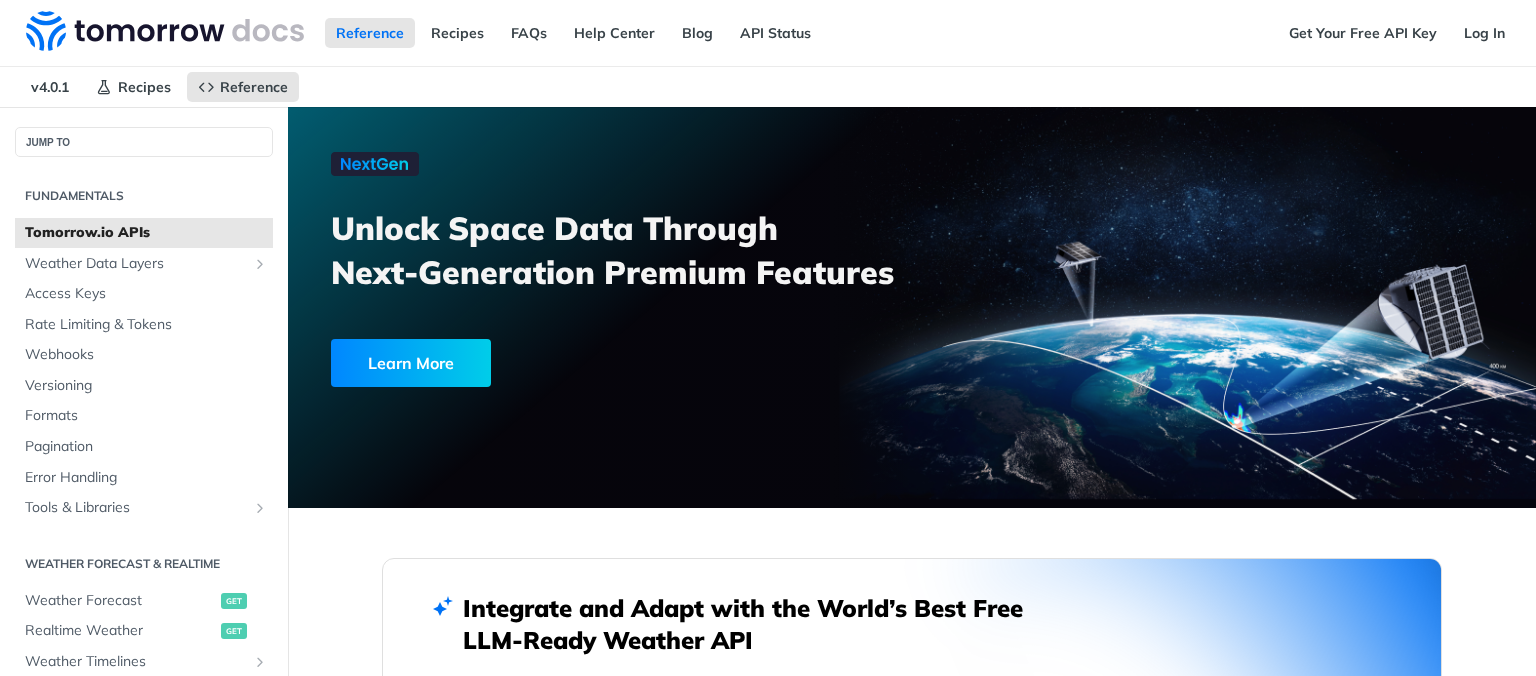 scroll, scrollTop: 0, scrollLeft: 0, axis: both 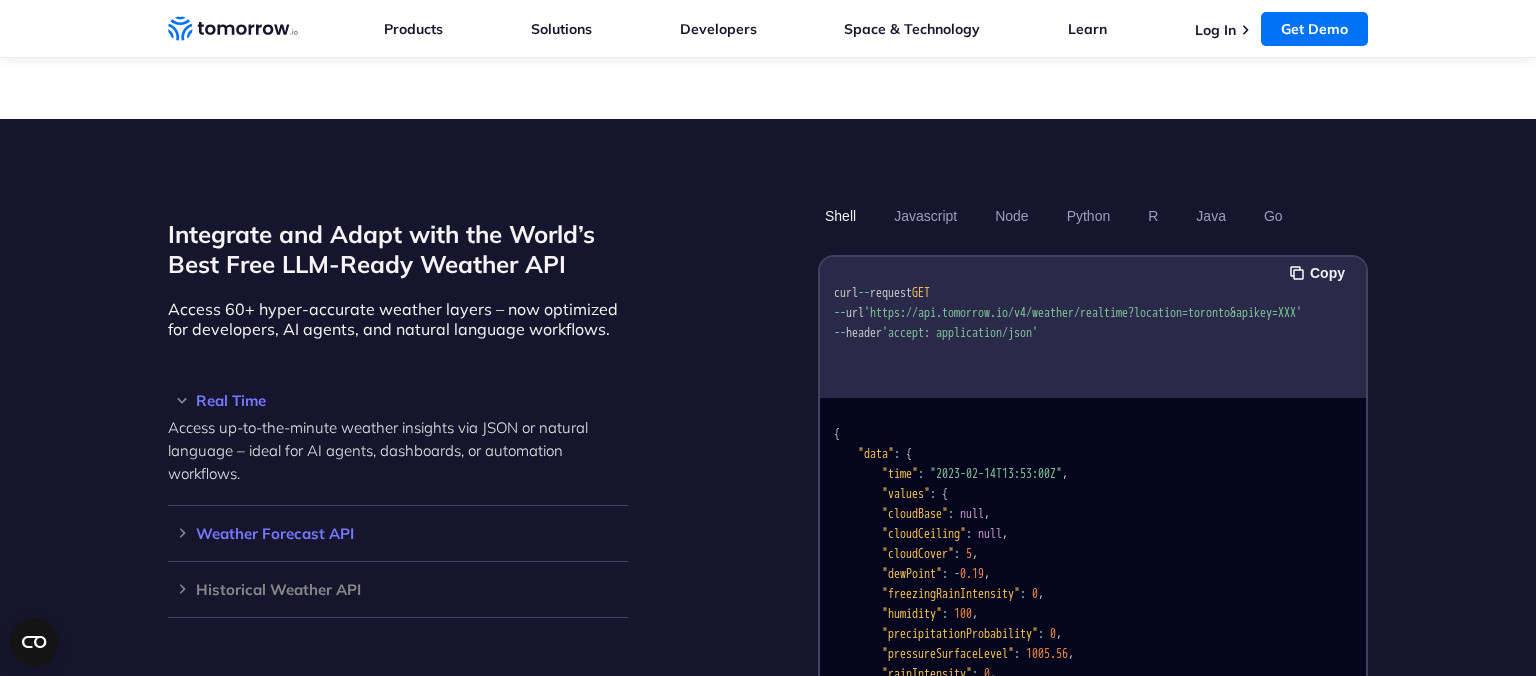 click on "Weather Forecast API" at bounding box center (398, 533) 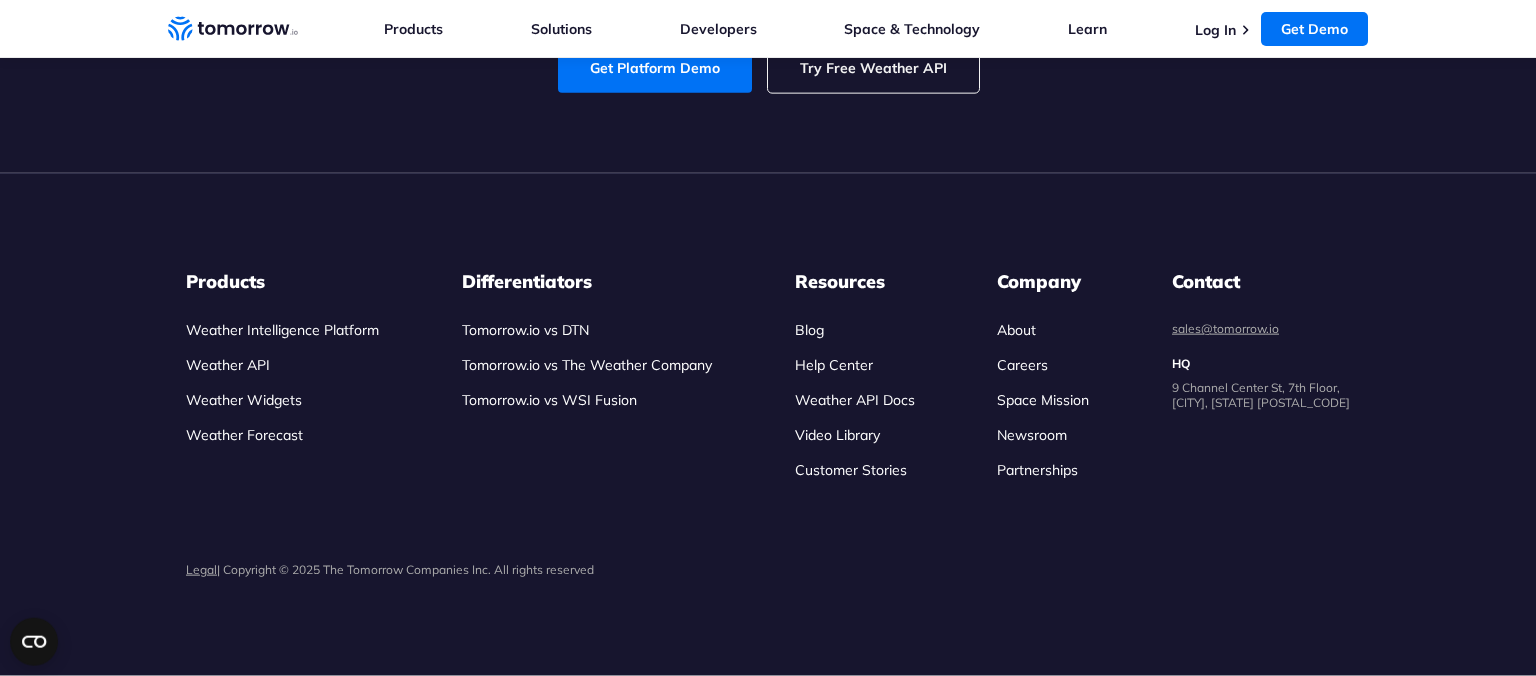 scroll, scrollTop: 6253, scrollLeft: 0, axis: vertical 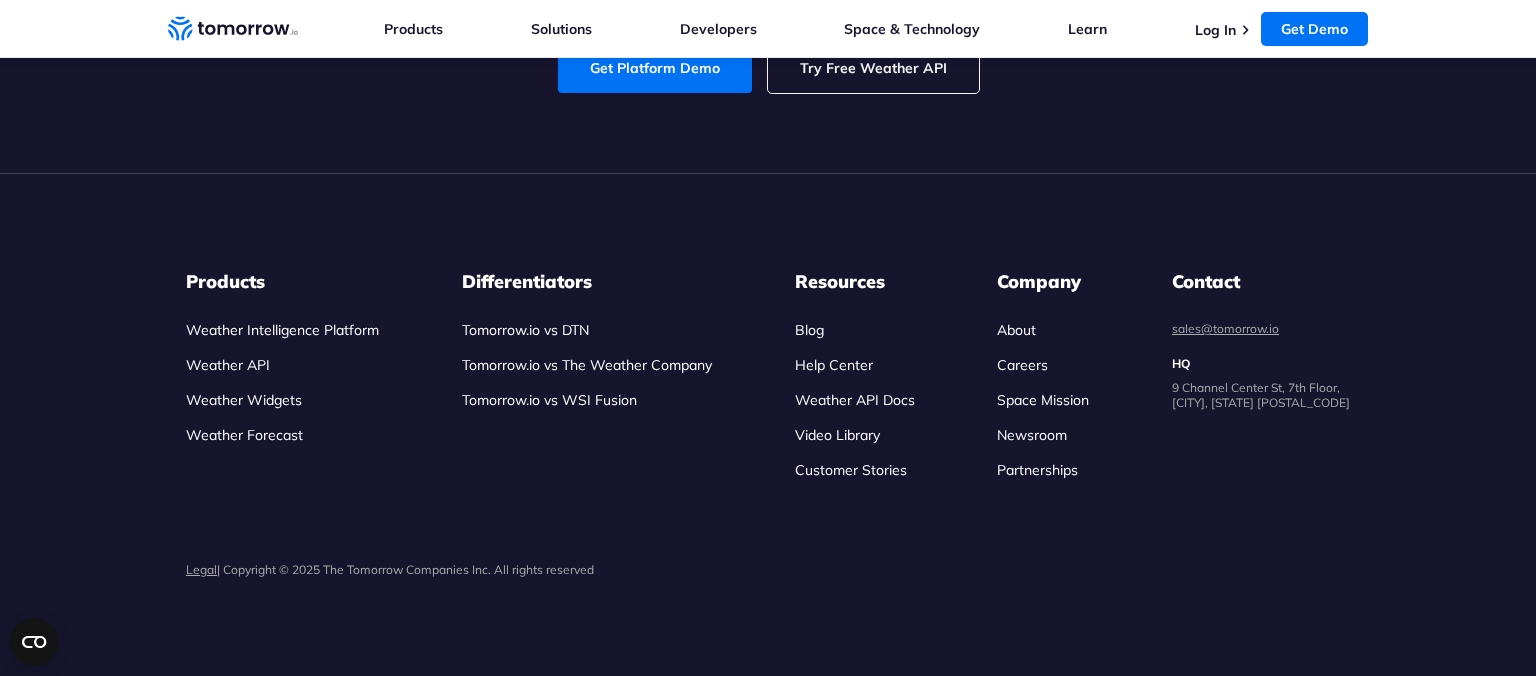 click on "What is a Timeline Endpoint?" at bounding box center (1070, -680) 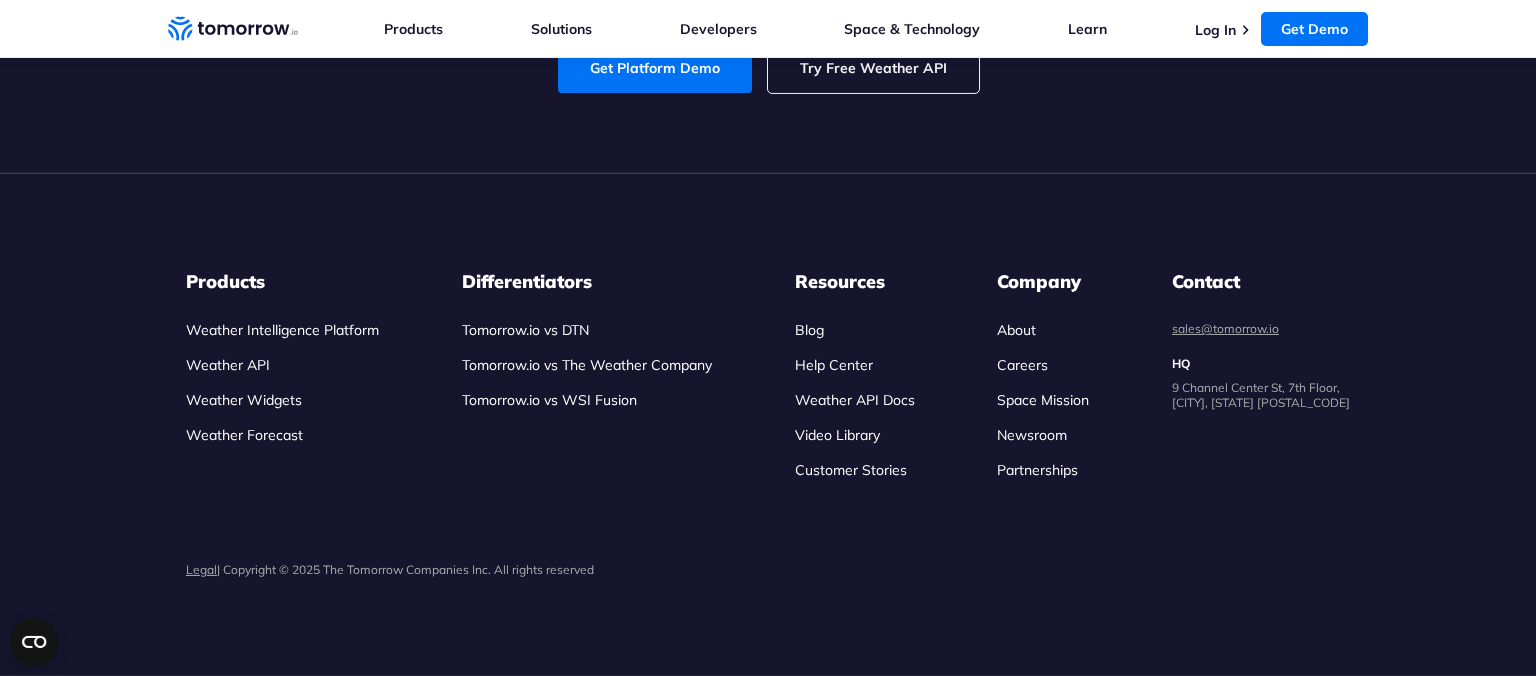 scroll, scrollTop: 6464, scrollLeft: 0, axis: vertical 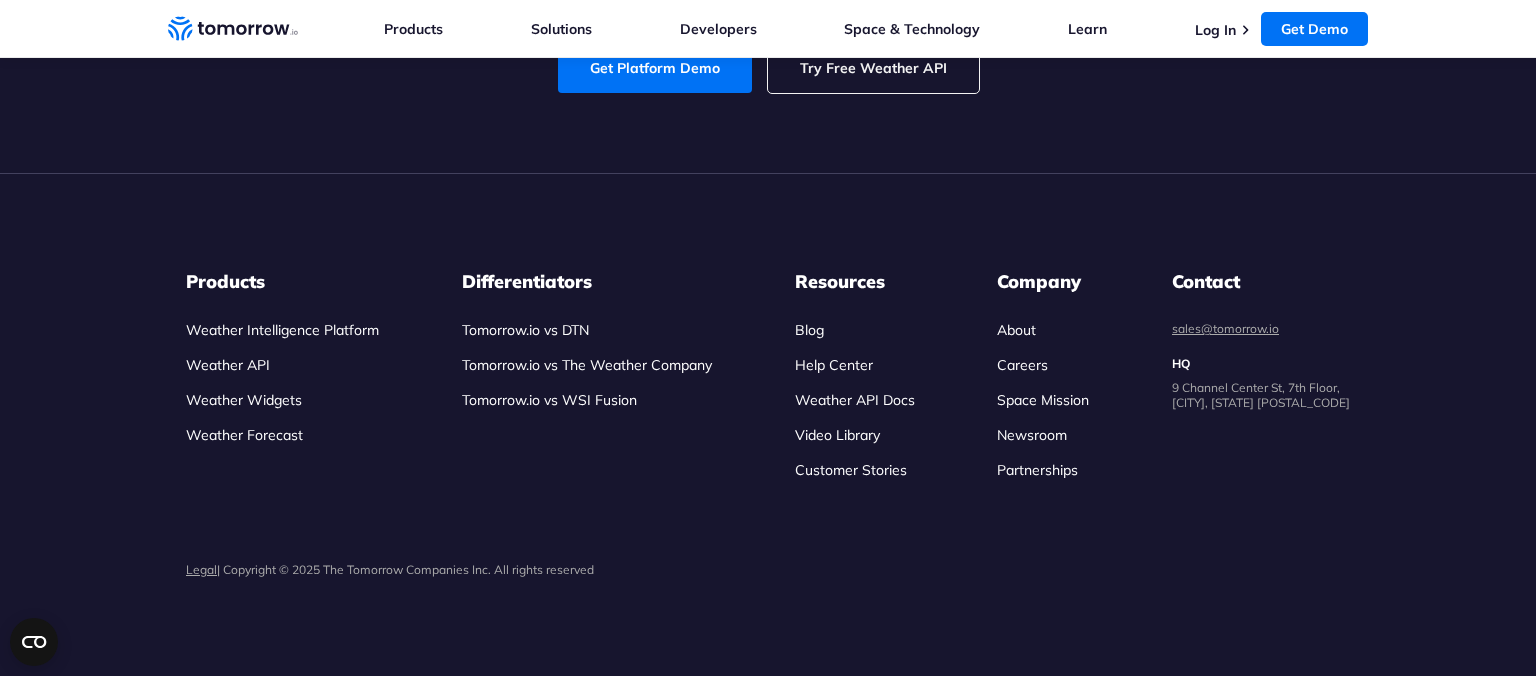 click on "What is an Hourly Weather API?" at bounding box center [1060, -320] 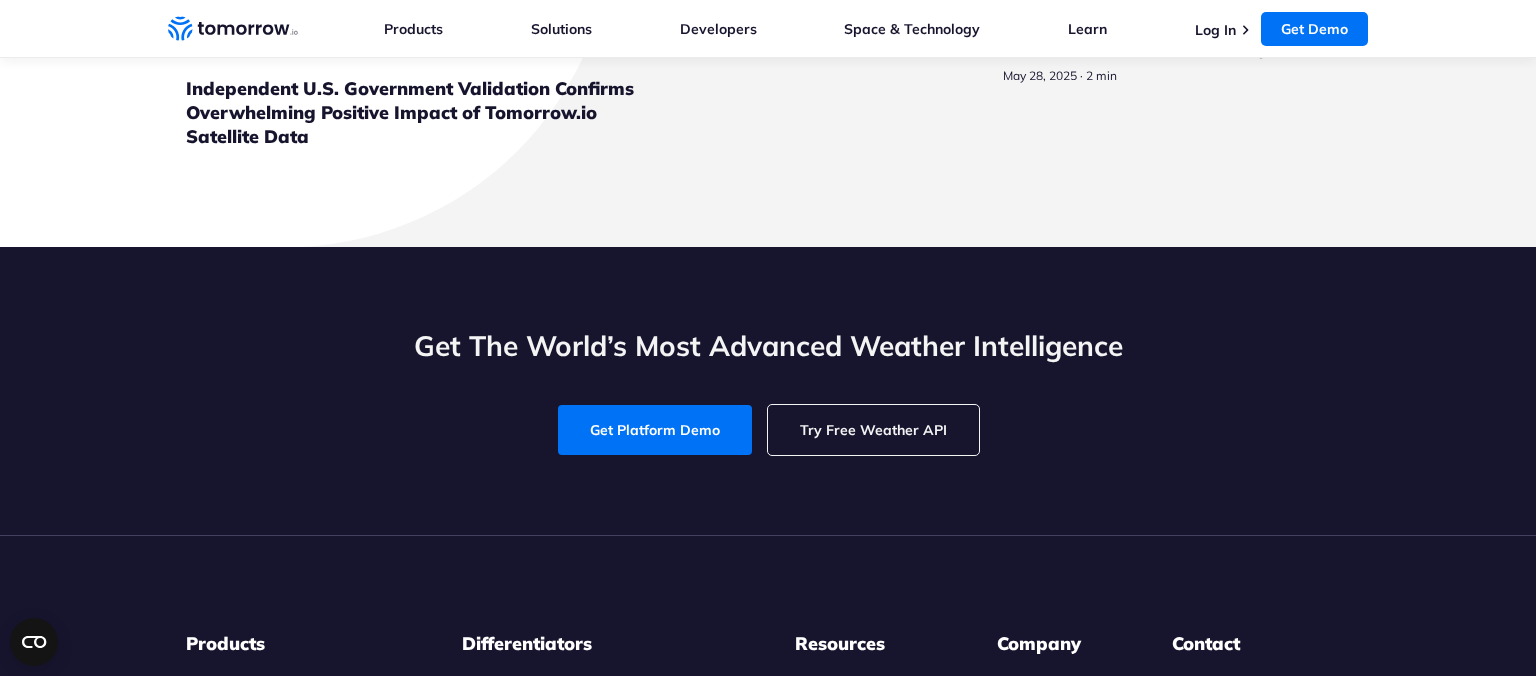 scroll, scrollTop: 4436, scrollLeft: 0, axis: vertical 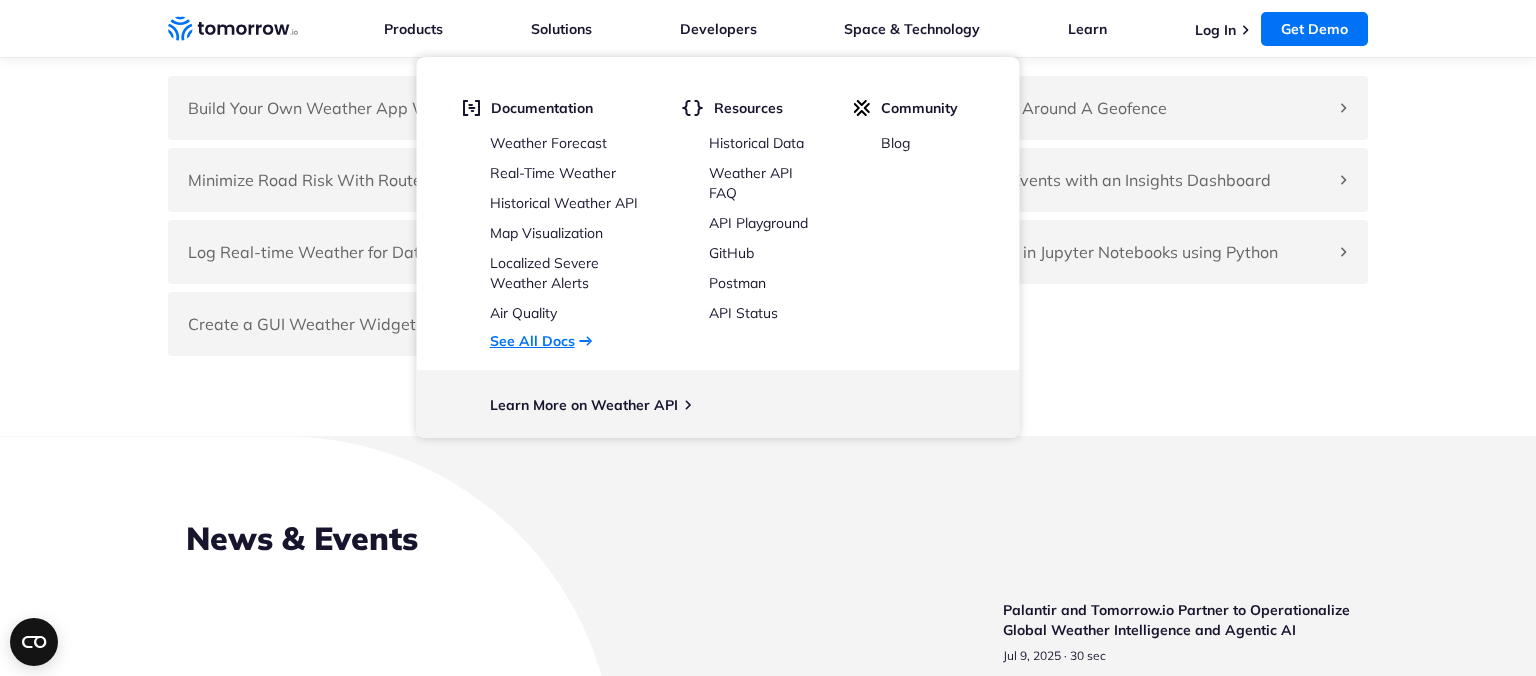 click on "See All Docs" at bounding box center (532, 341) 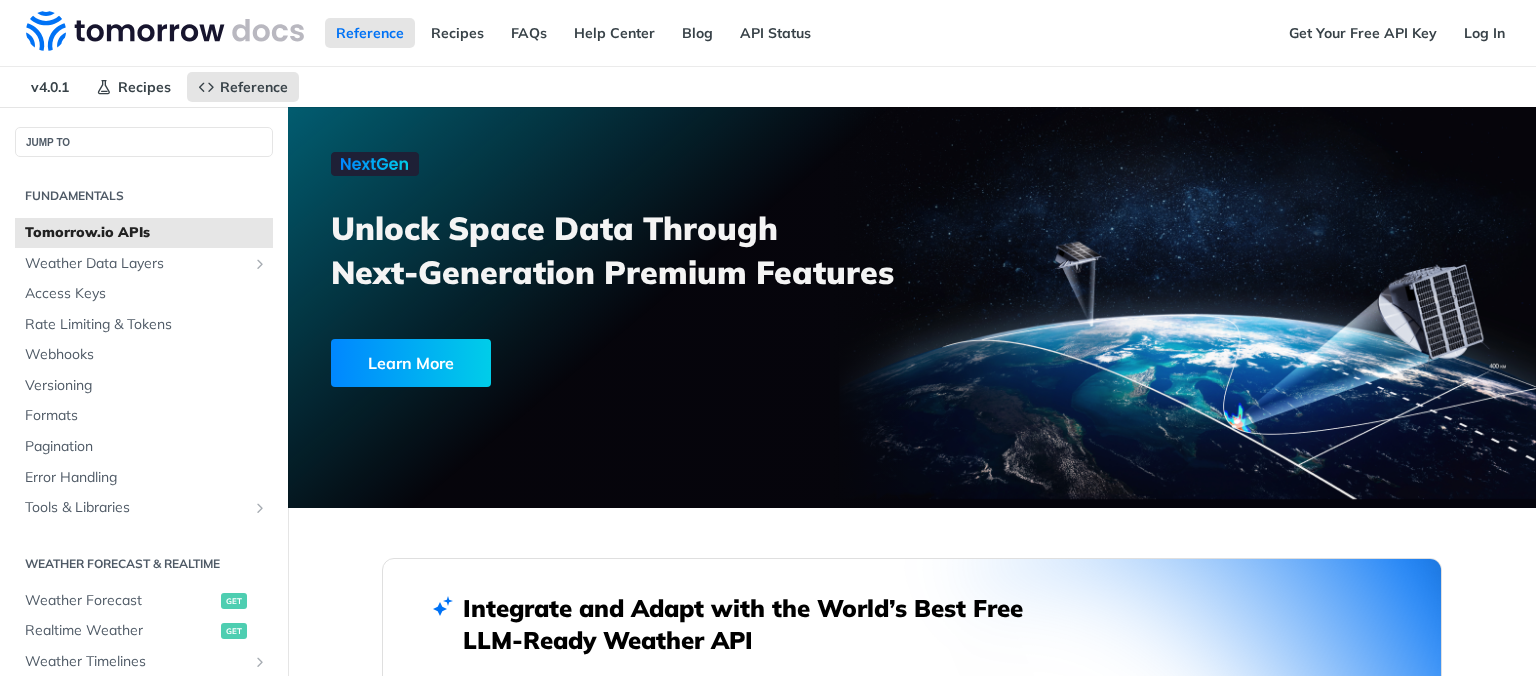 scroll, scrollTop: 0, scrollLeft: 0, axis: both 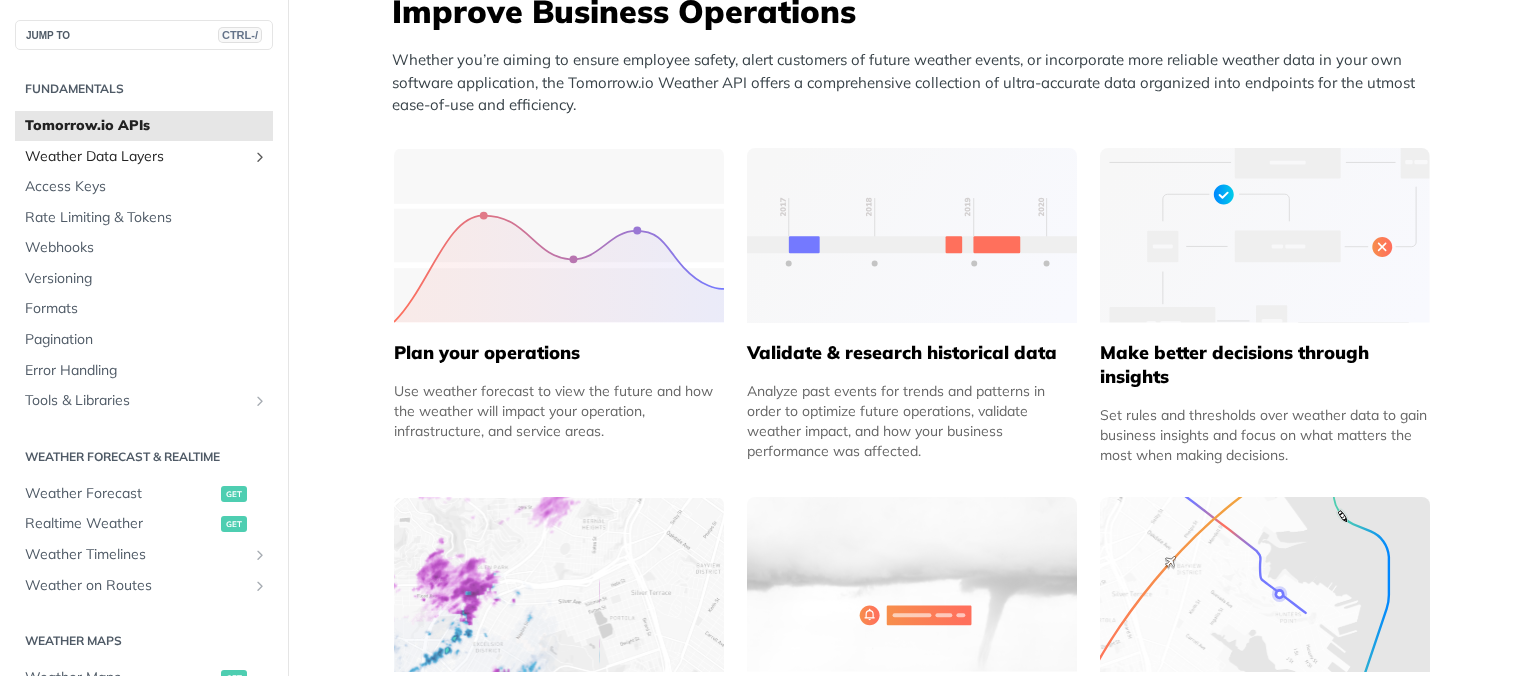 click on "Weather Data Layers" at bounding box center [136, 157] 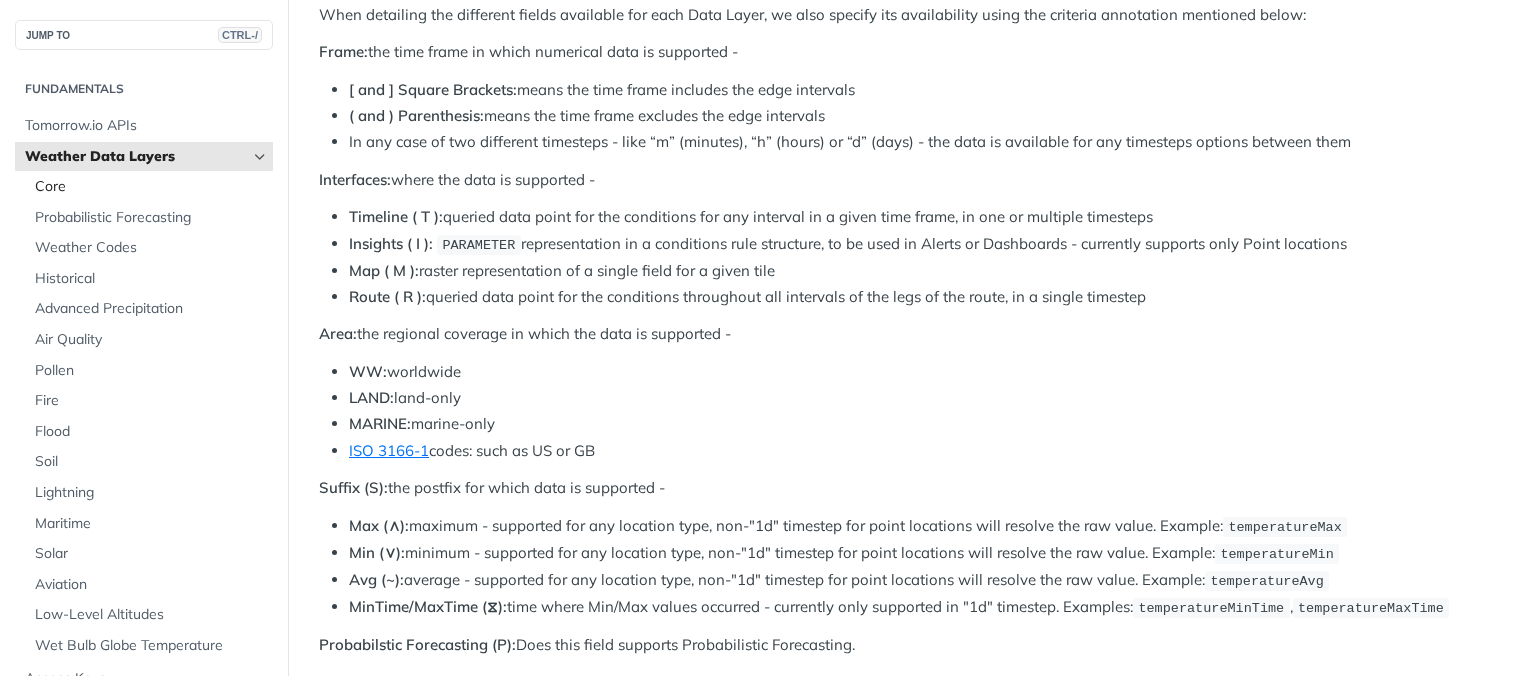 click on "Core" at bounding box center [151, 187] 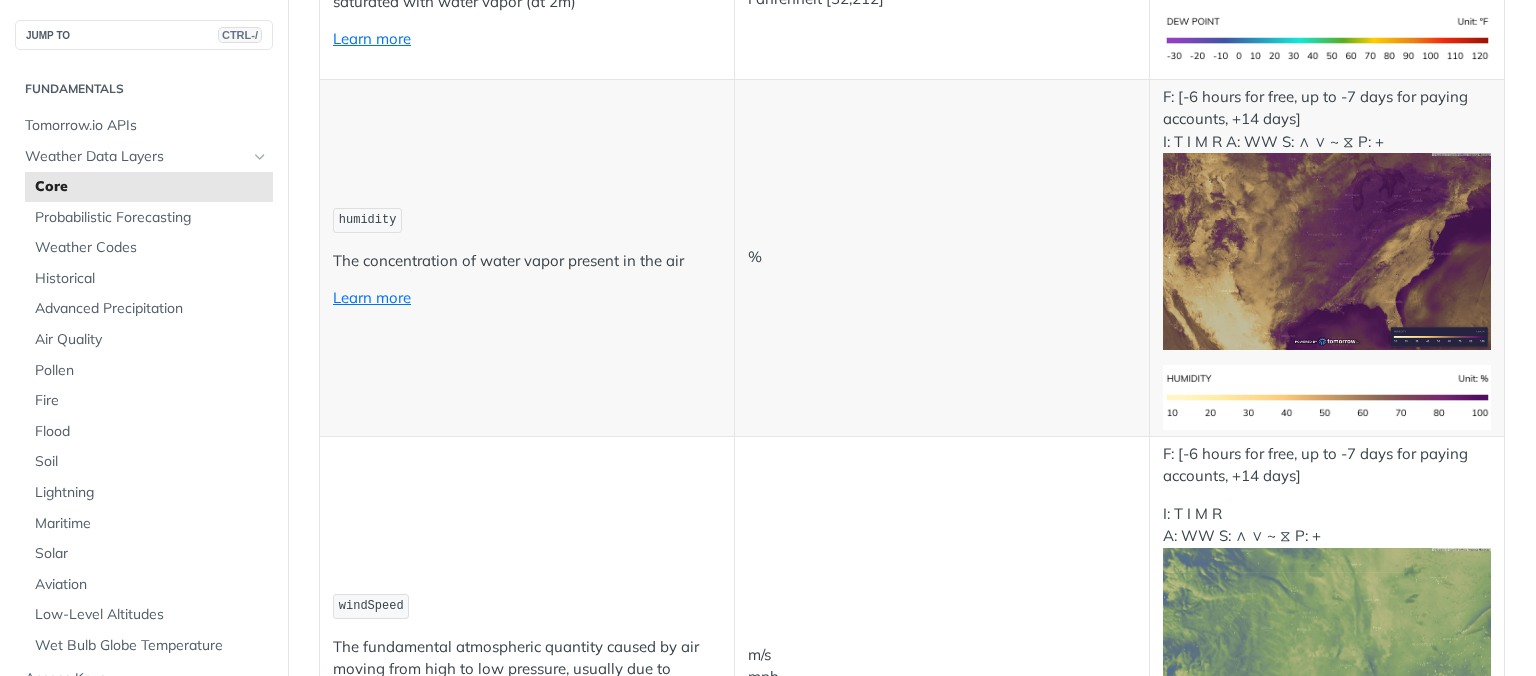 scroll, scrollTop: 861, scrollLeft: 0, axis: vertical 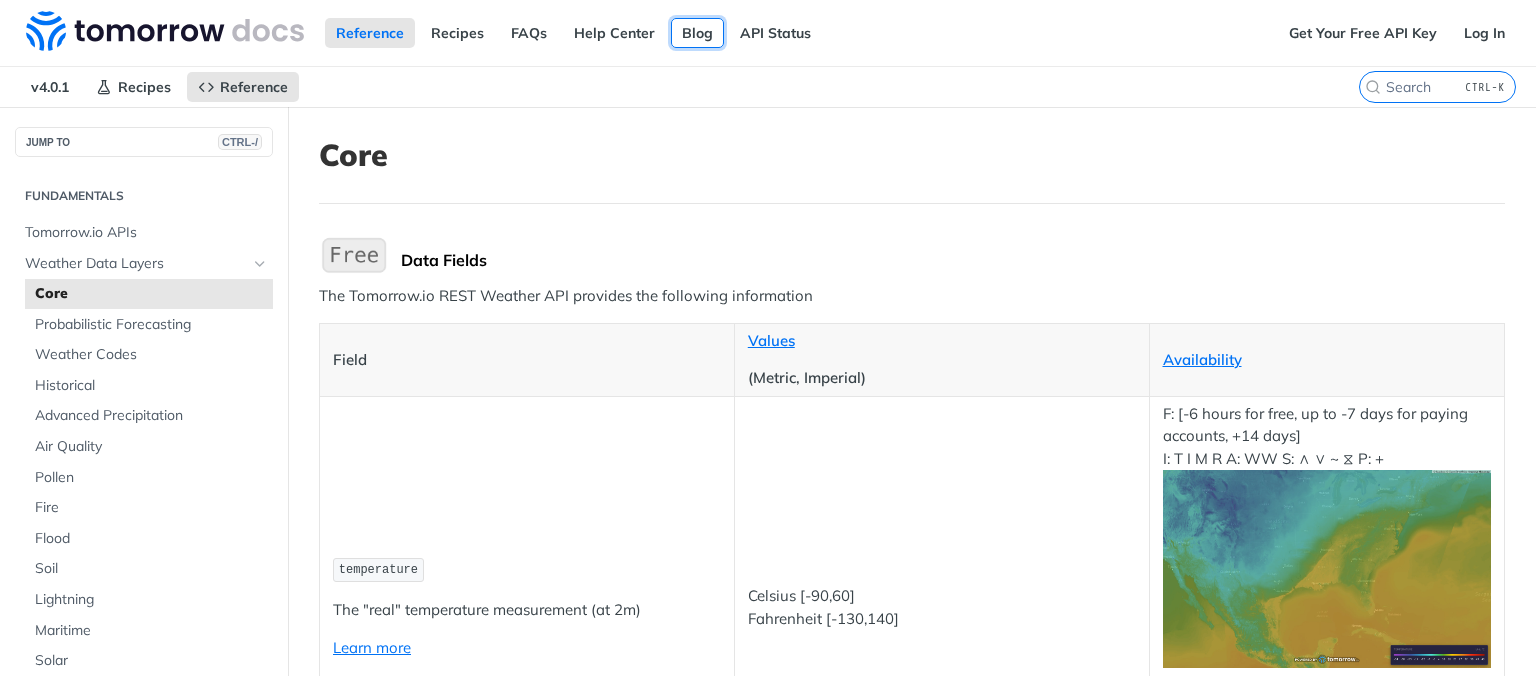 click on "Blog" at bounding box center [697, 33] 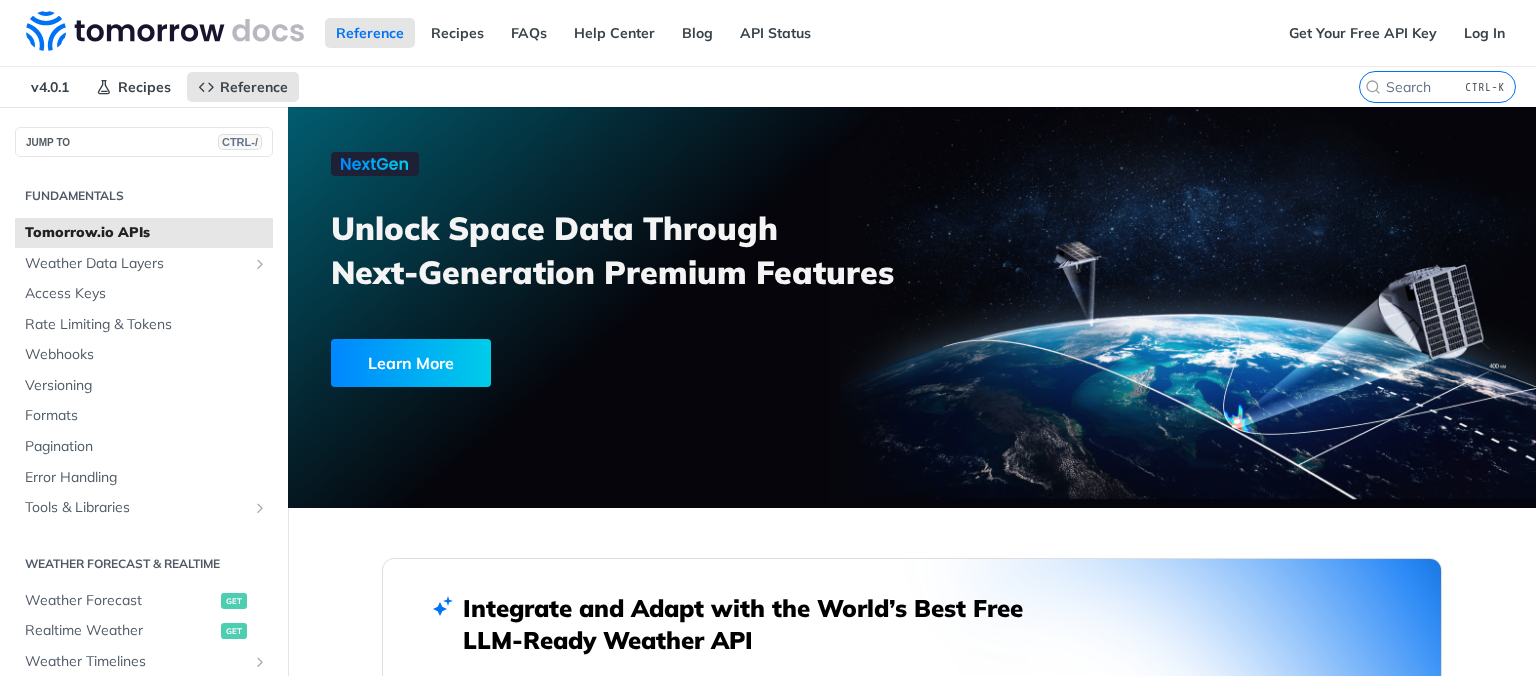 scroll, scrollTop: 0, scrollLeft: 0, axis: both 